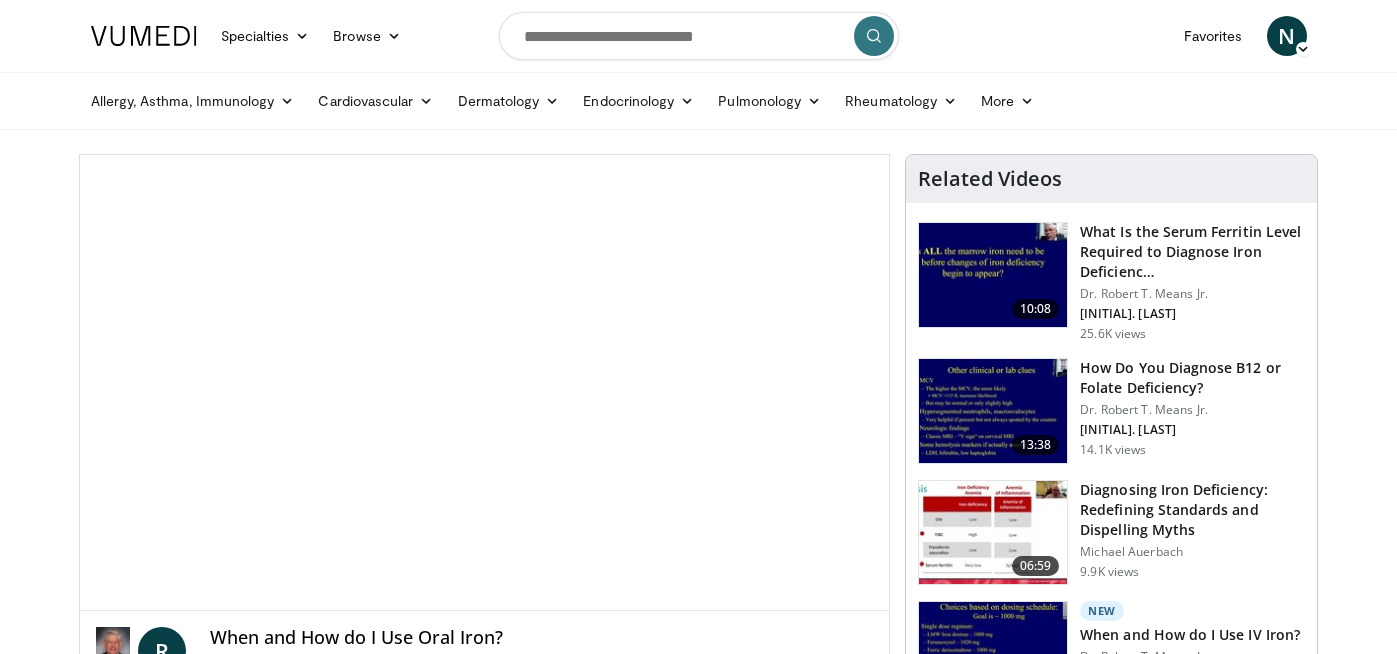 scroll, scrollTop: 0, scrollLeft: 0, axis: both 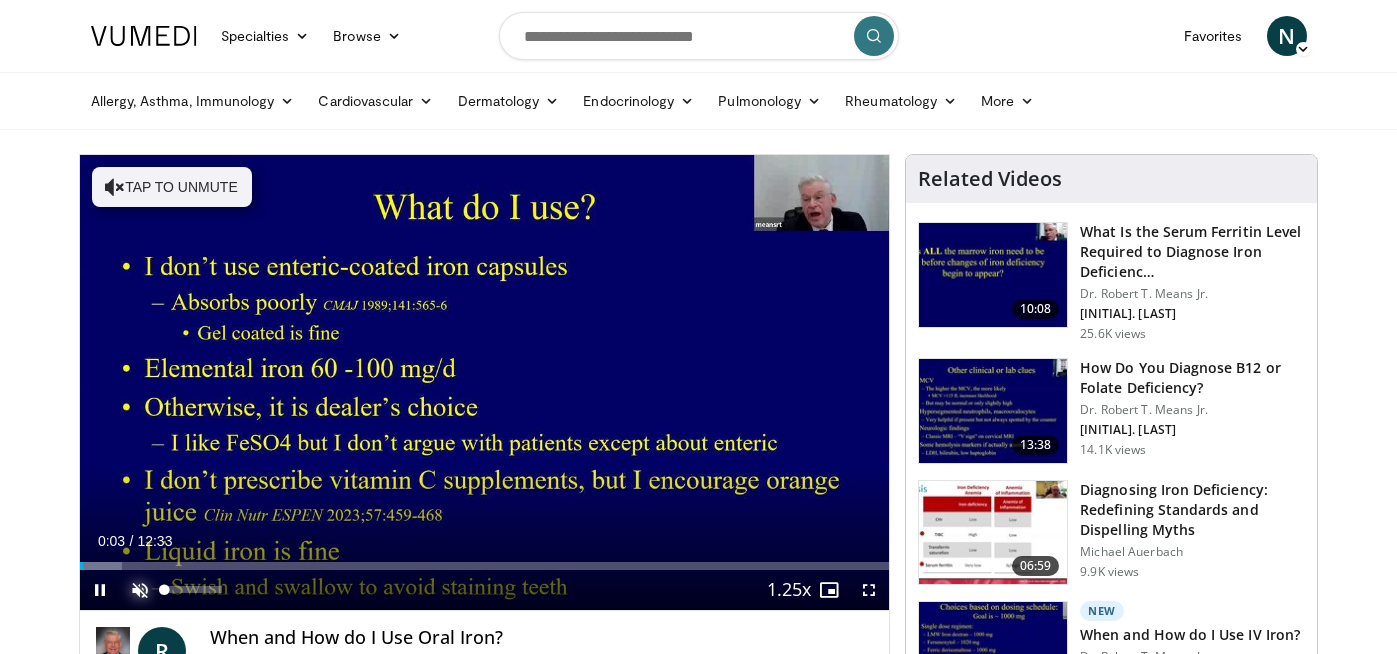 click at bounding box center (140, 590) 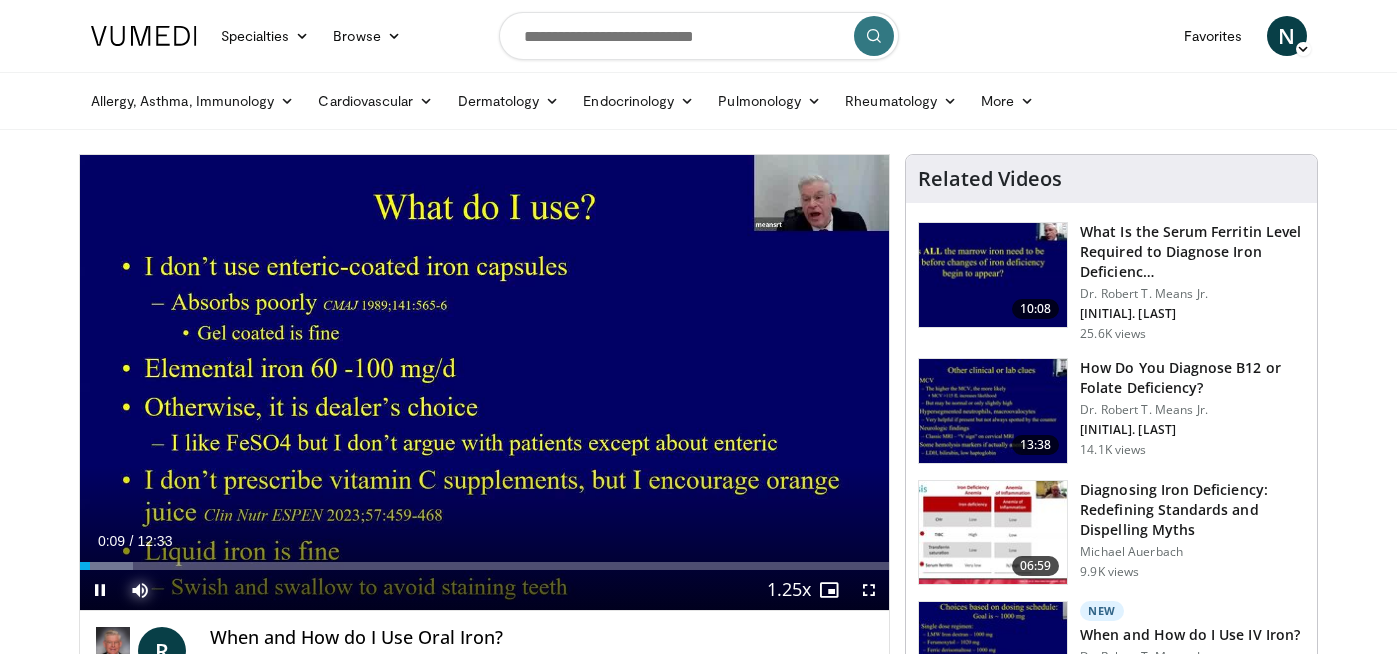 scroll, scrollTop: 5, scrollLeft: 0, axis: vertical 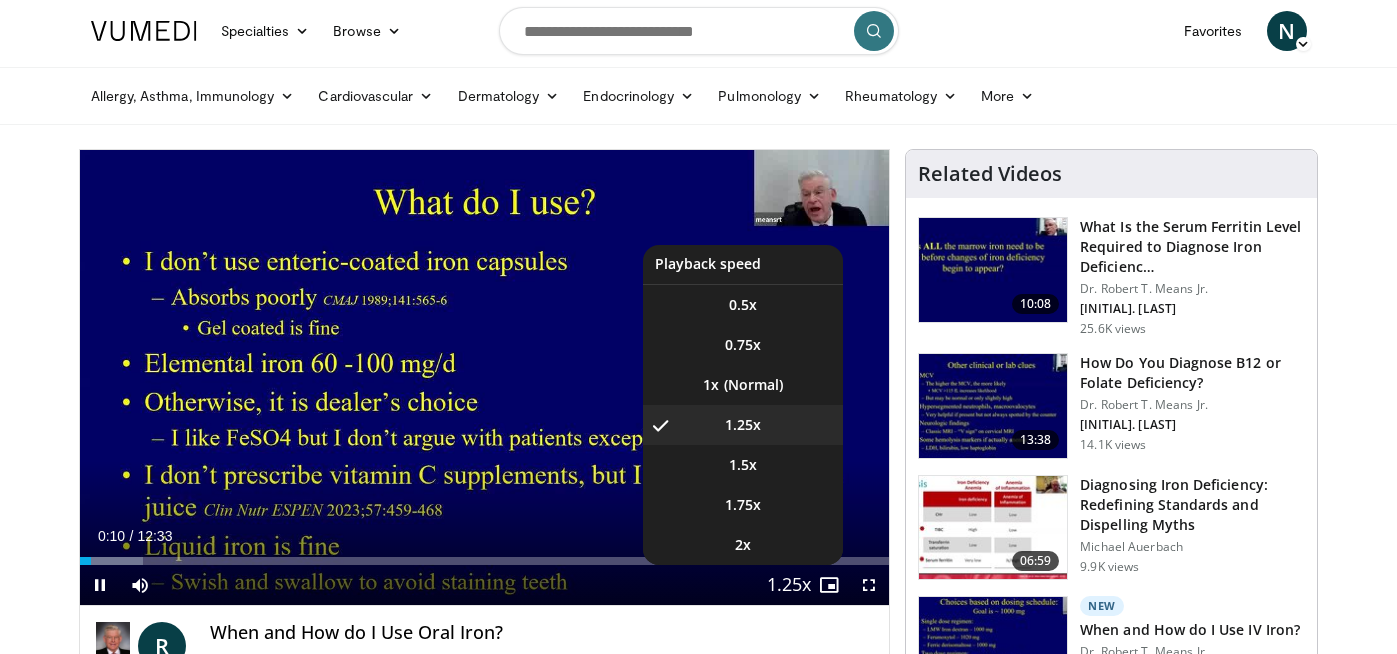 click at bounding box center [789, 586] 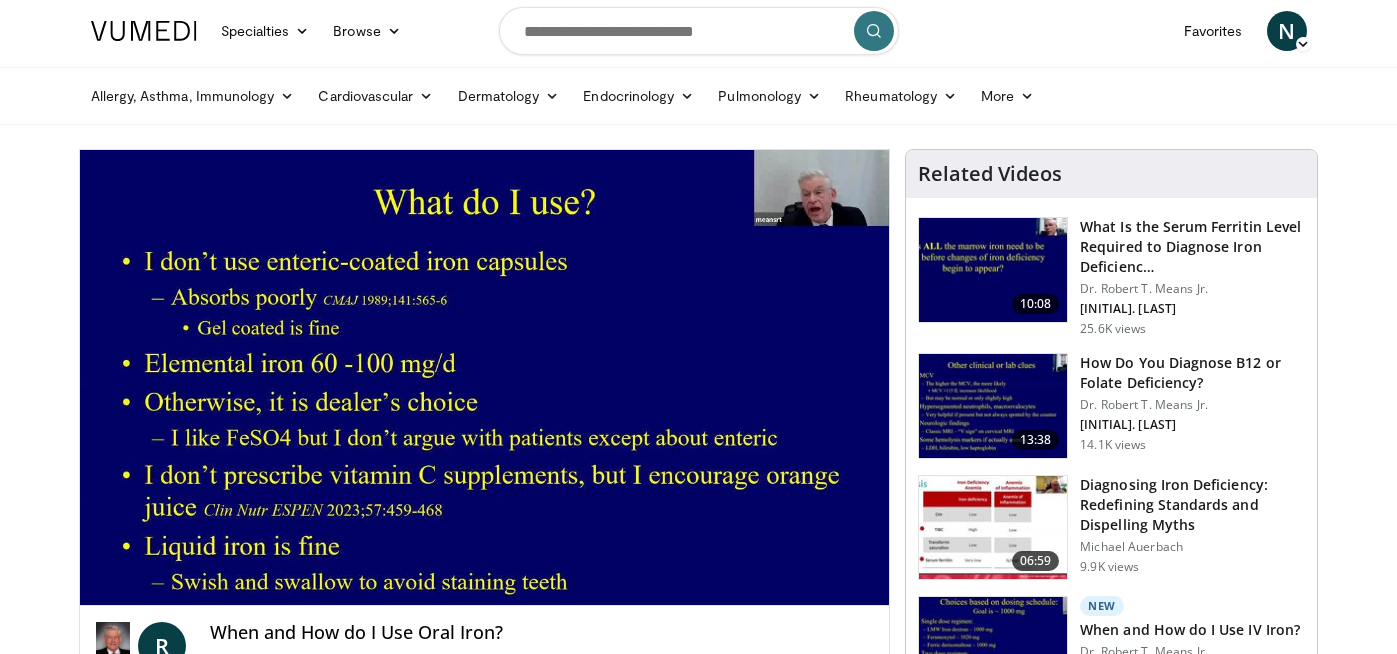 click on "10 seconds
Tap to unmute" at bounding box center (485, 377) 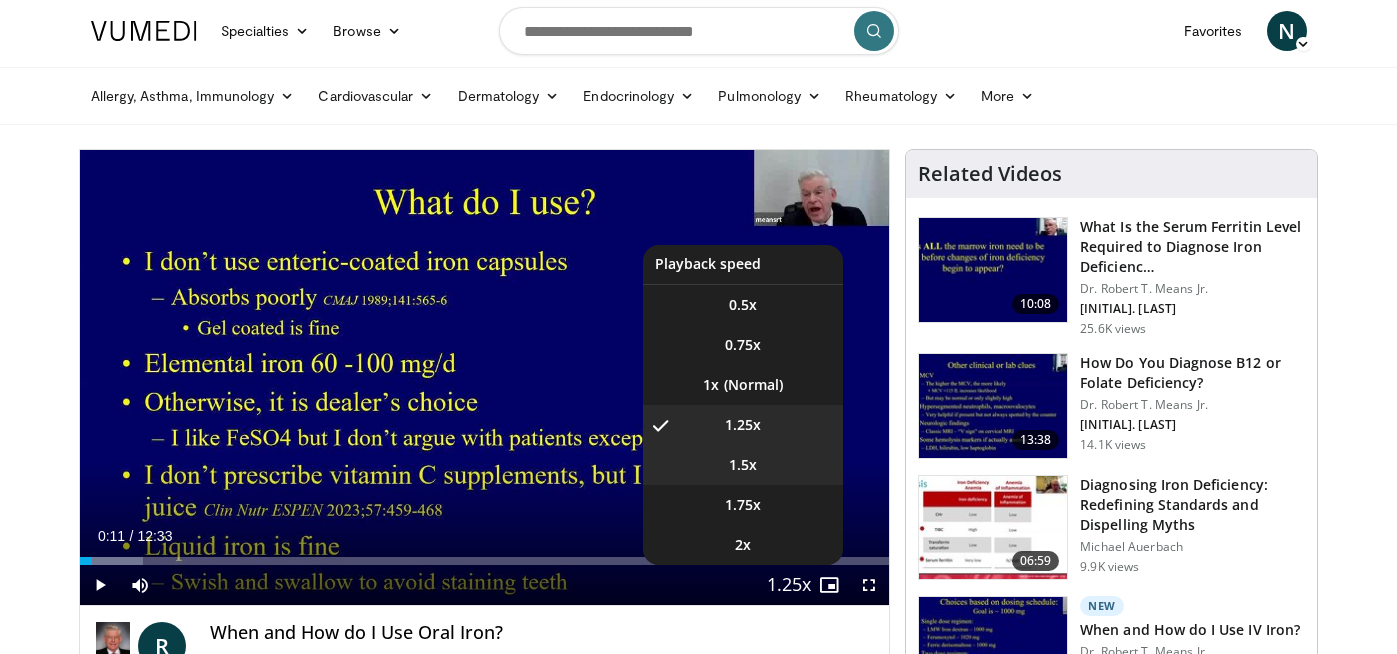 click on "1.5x" at bounding box center [743, 465] 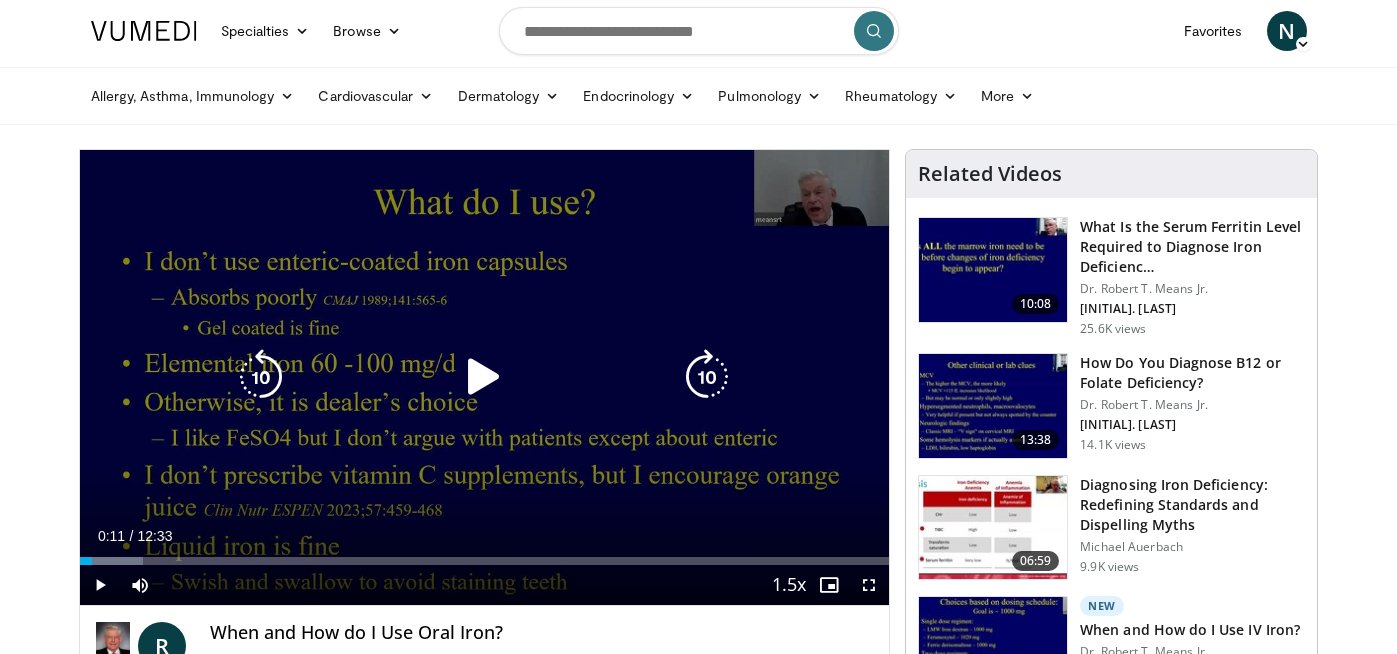 click at bounding box center (484, 377) 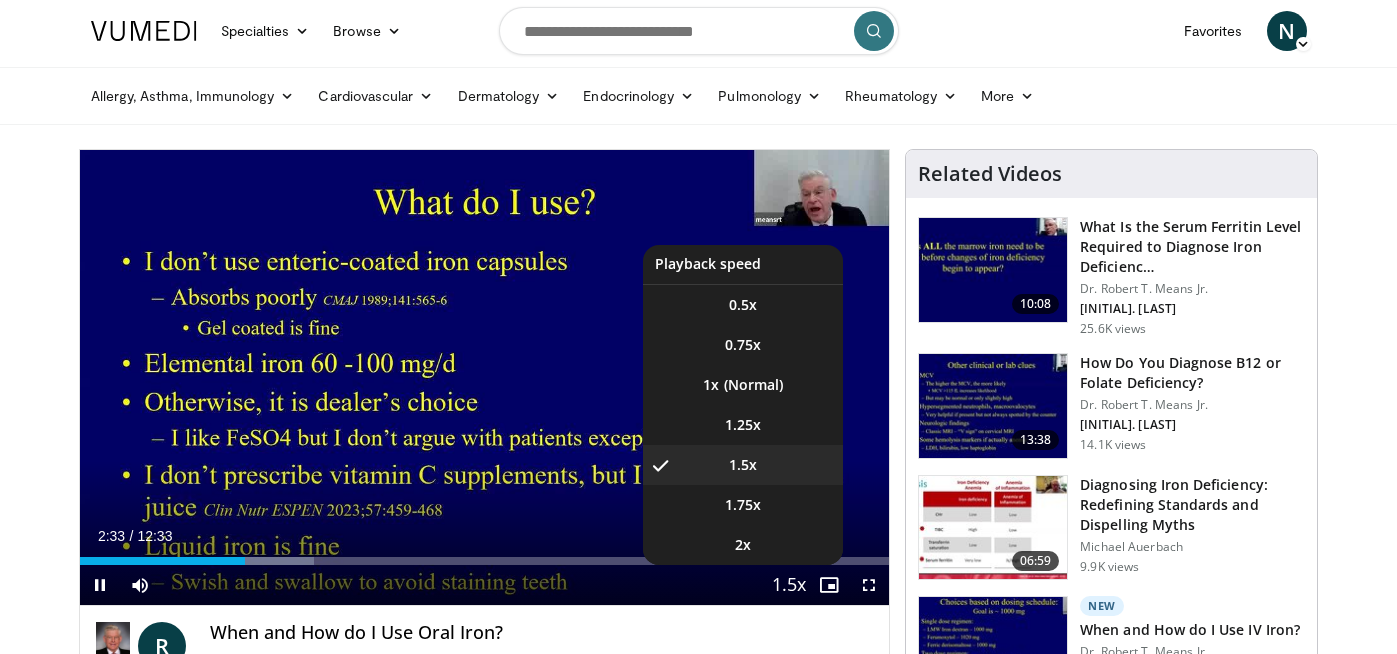 click at bounding box center (789, 586) 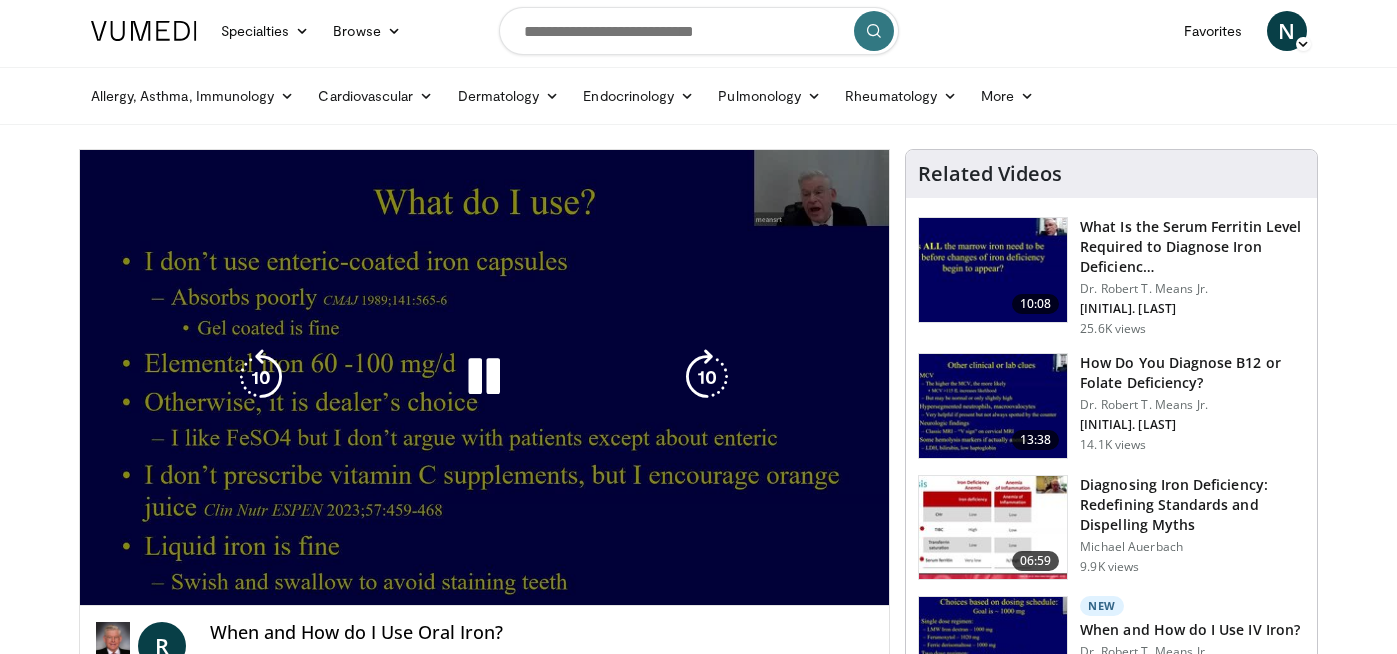 click on "10 seconds
Tap to unmute" at bounding box center [485, 377] 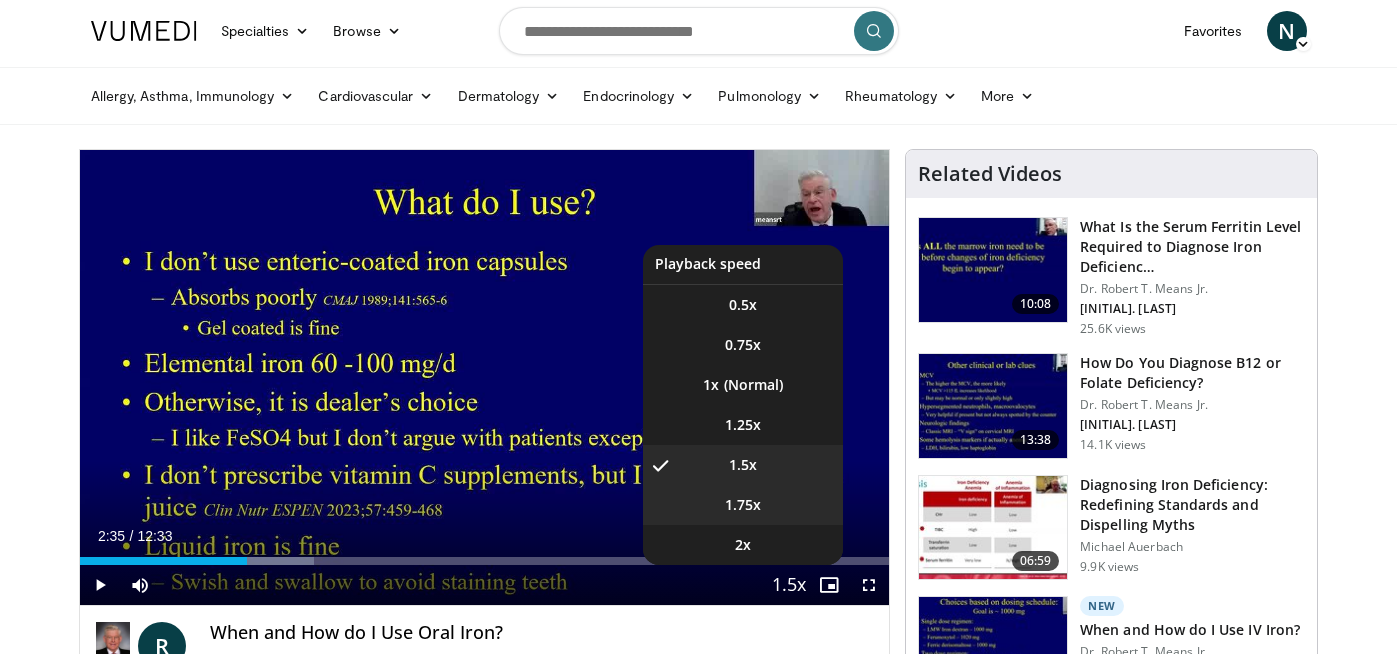 click on "1.75x" at bounding box center (743, 505) 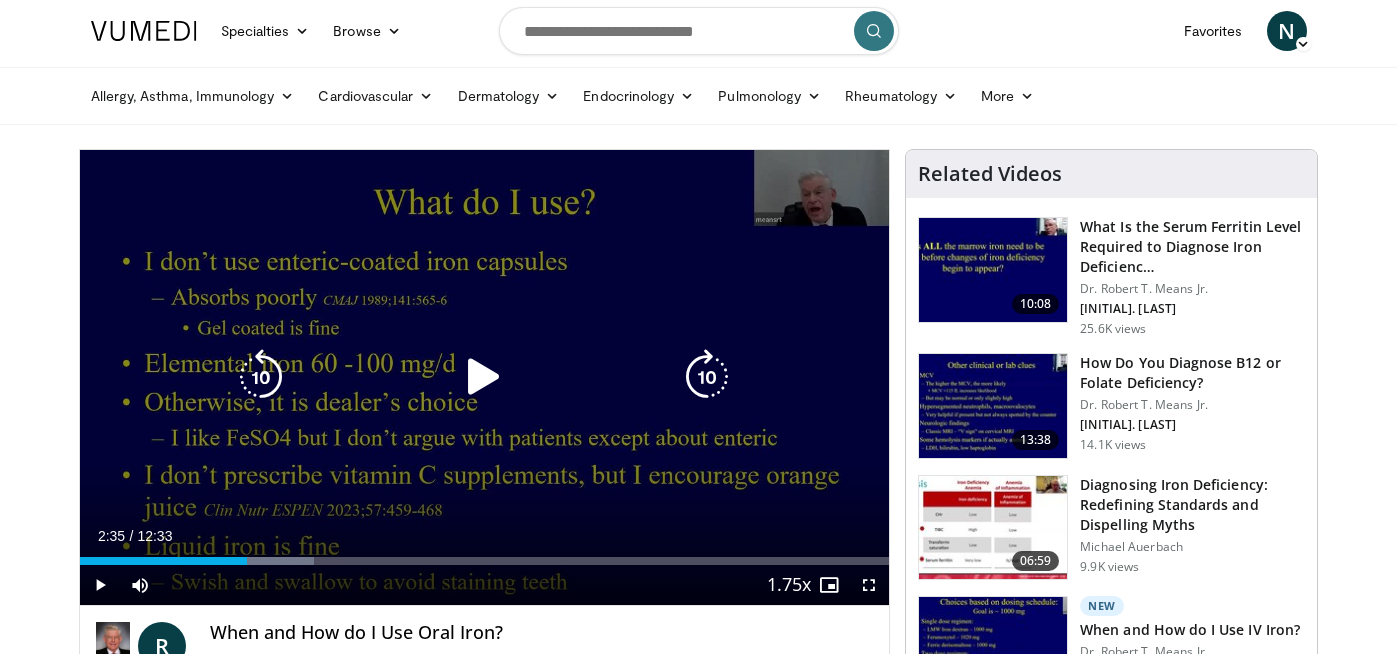 click at bounding box center [484, 377] 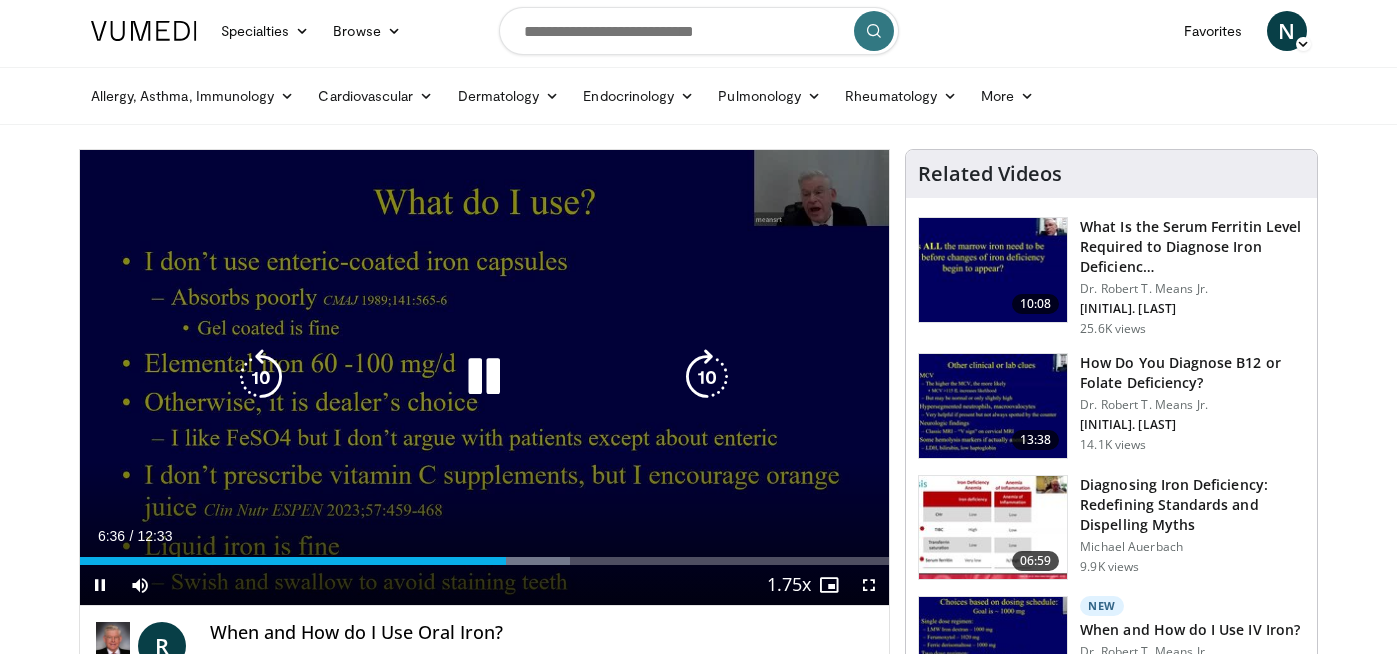 click at bounding box center (707, 377) 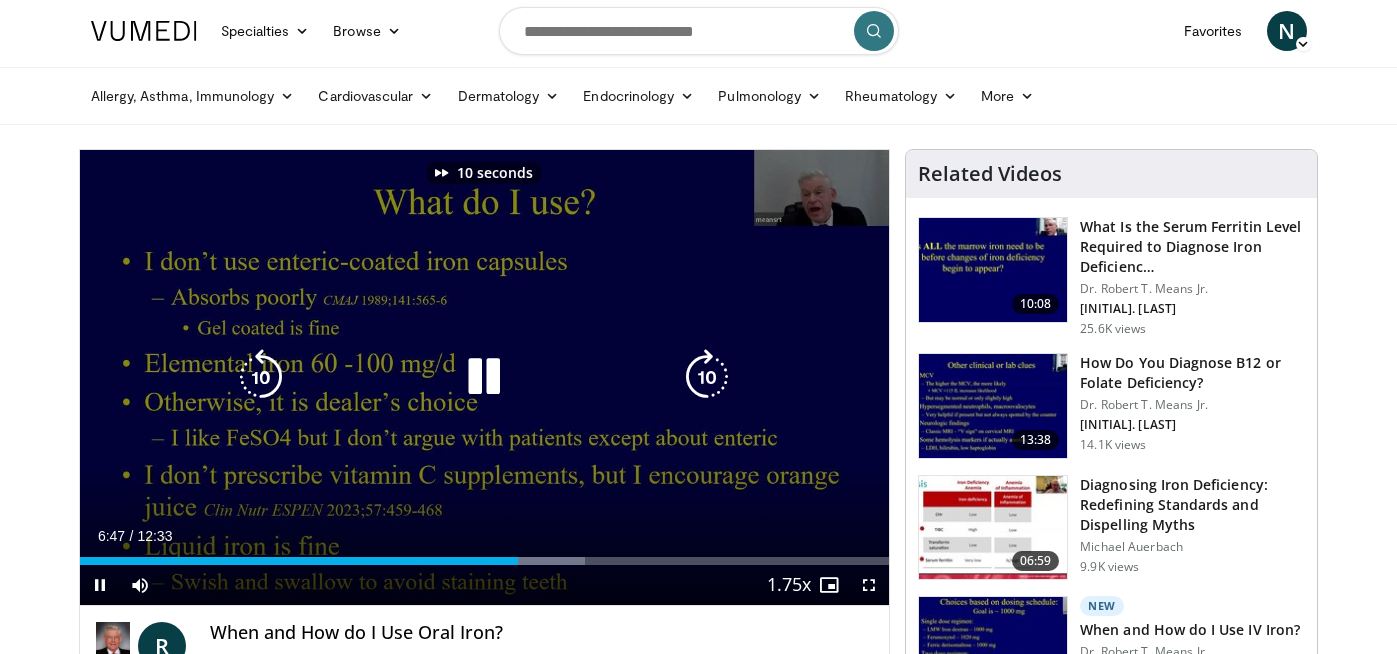 click at bounding box center [707, 377] 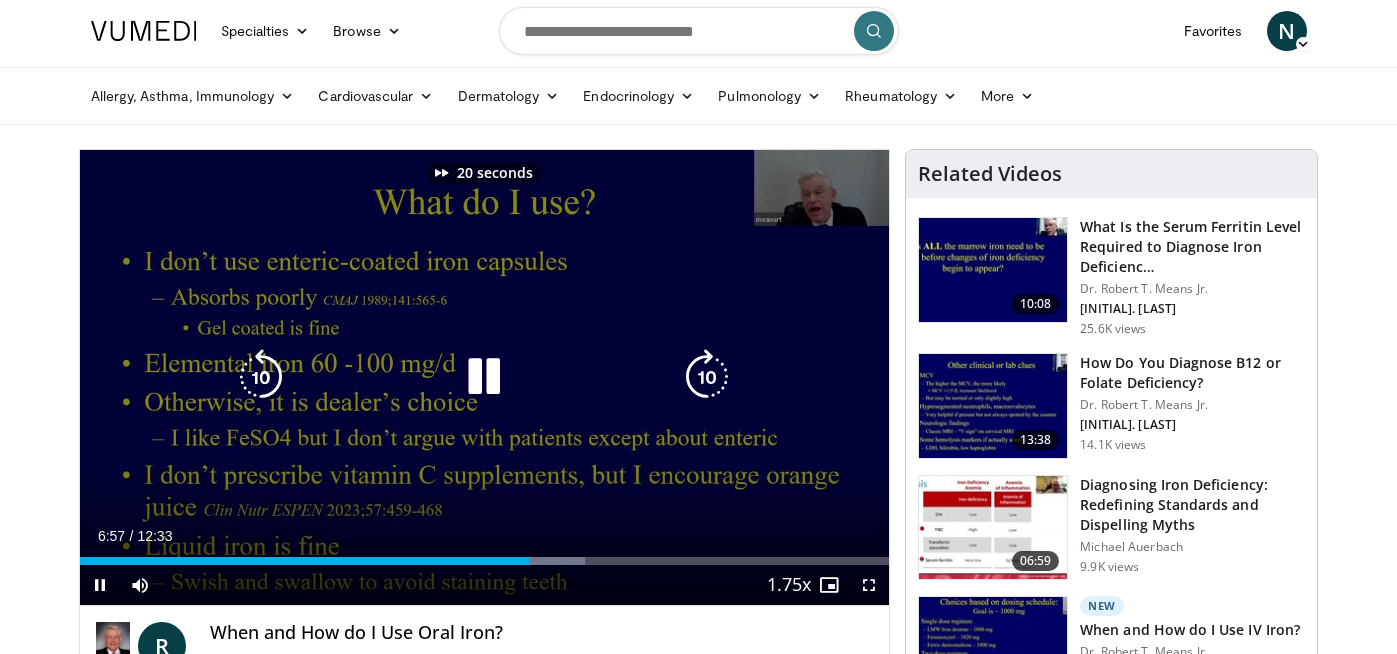 click at bounding box center [707, 377] 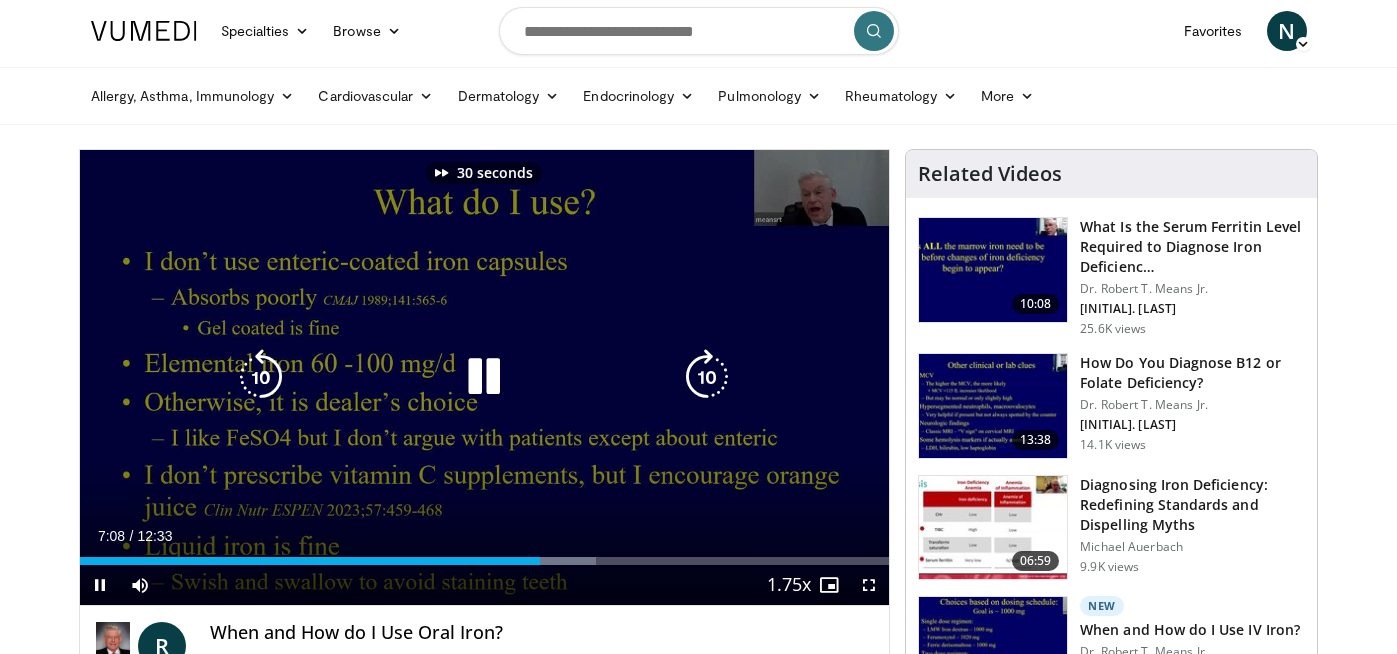 click at bounding box center (707, 377) 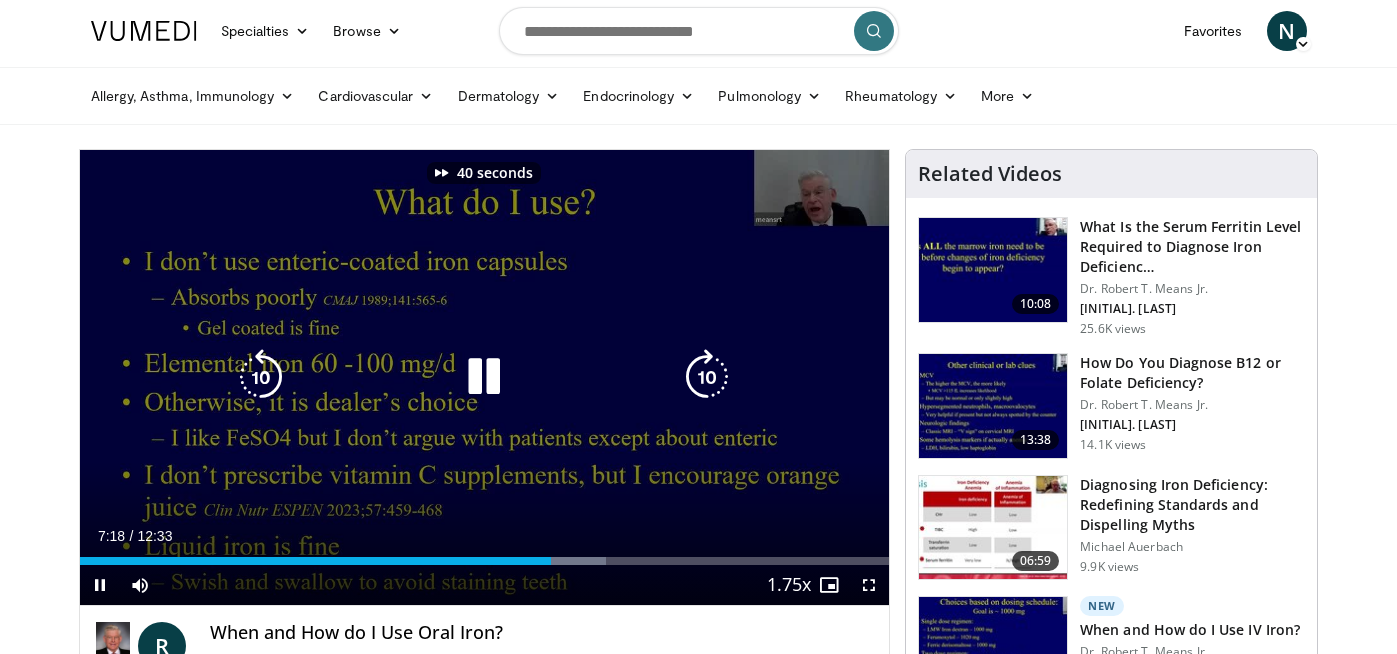 click at bounding box center [707, 377] 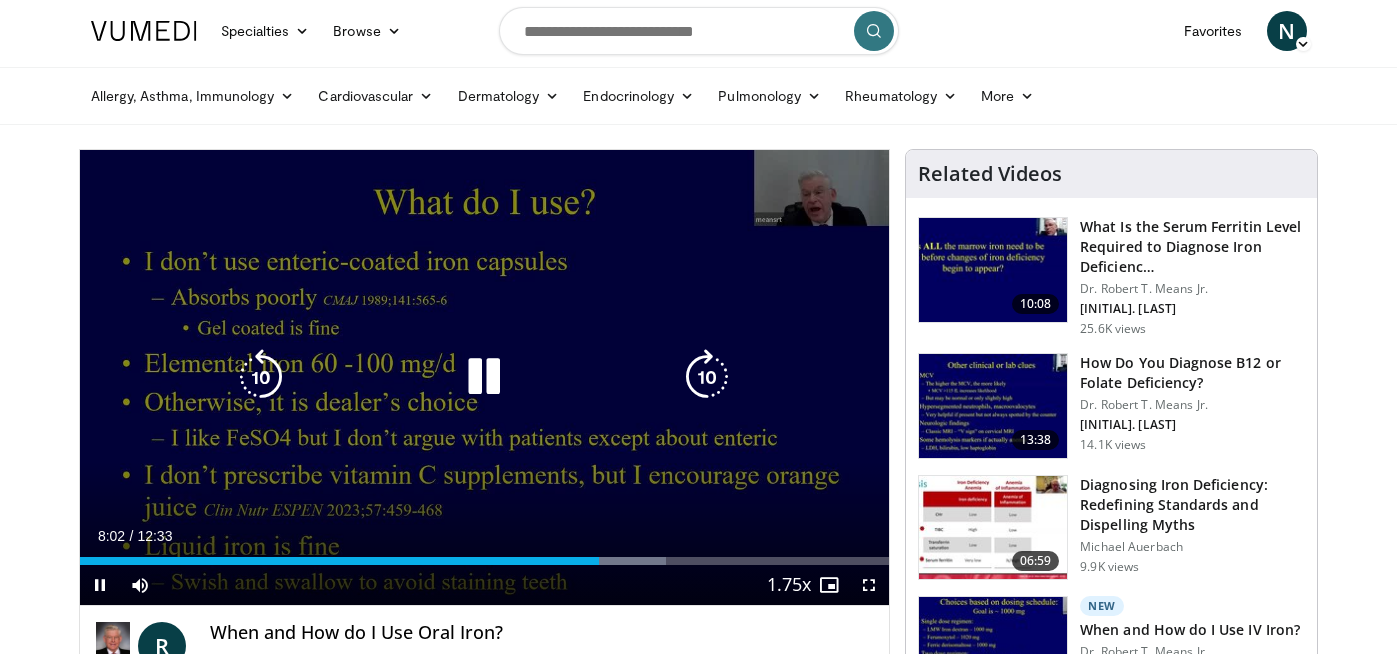 click at bounding box center (707, 377) 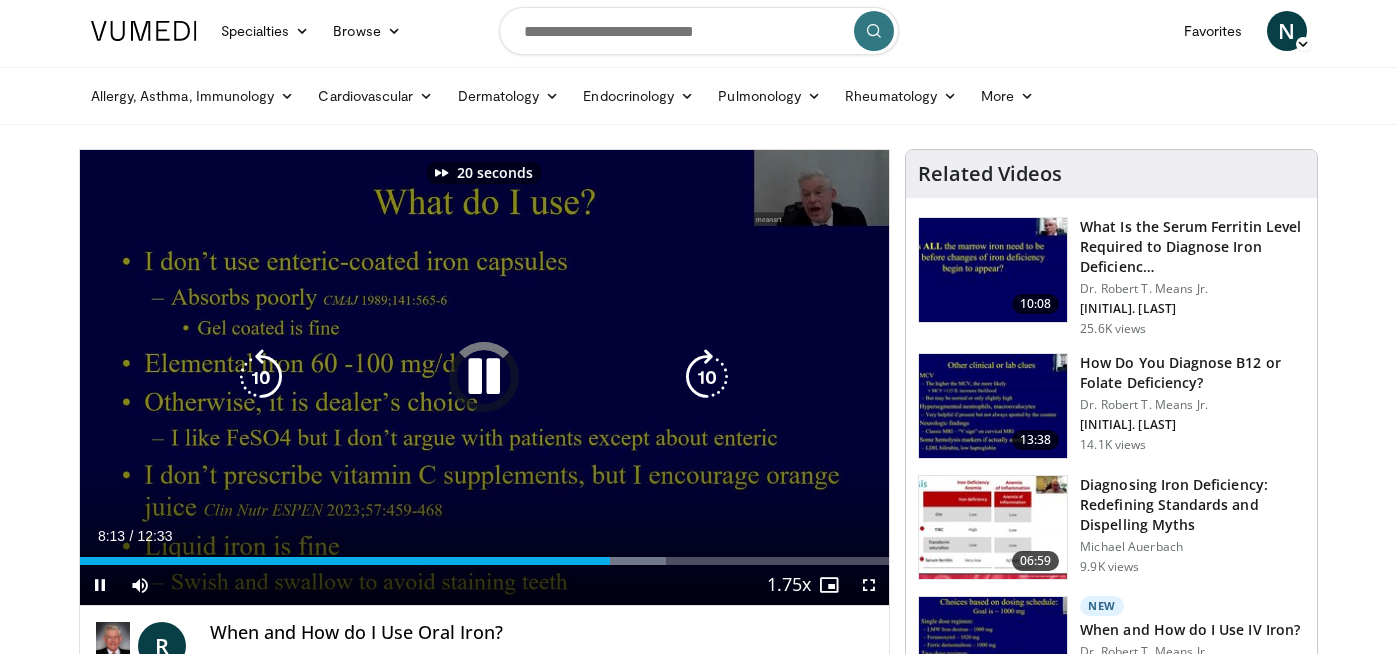 click at bounding box center [707, 377] 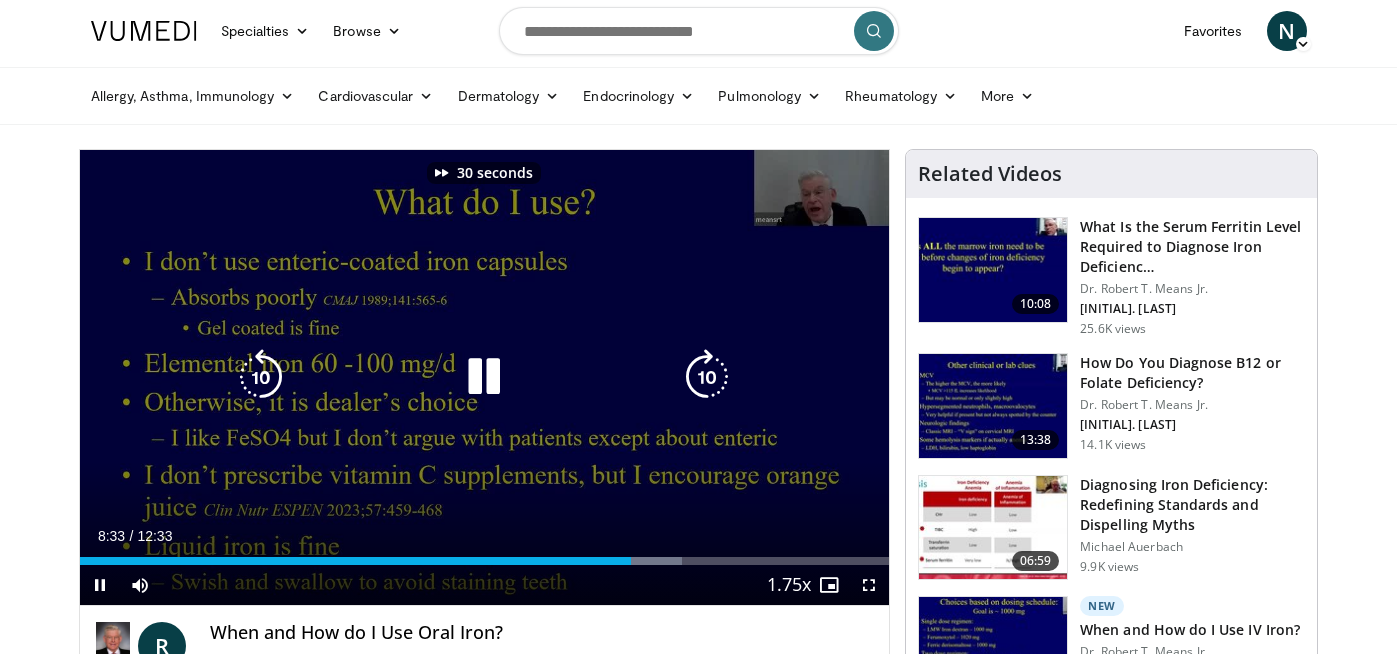 click at bounding box center (707, 377) 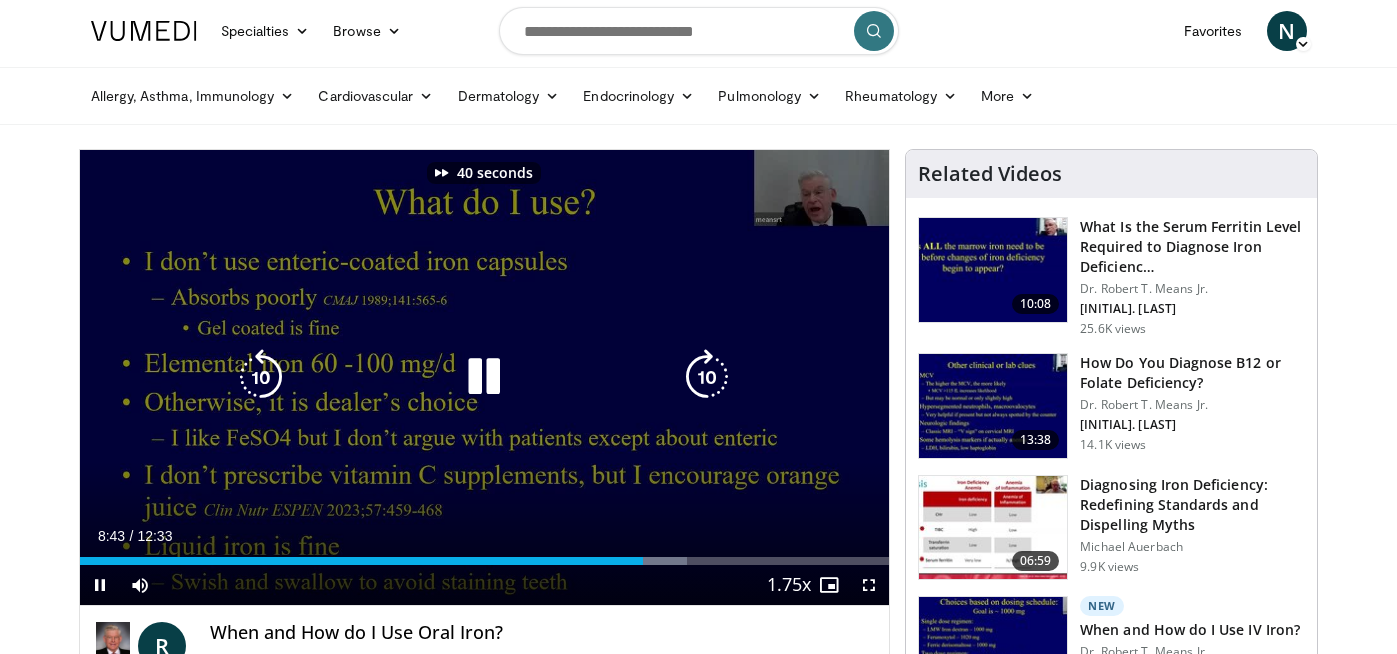 click at bounding box center [707, 377] 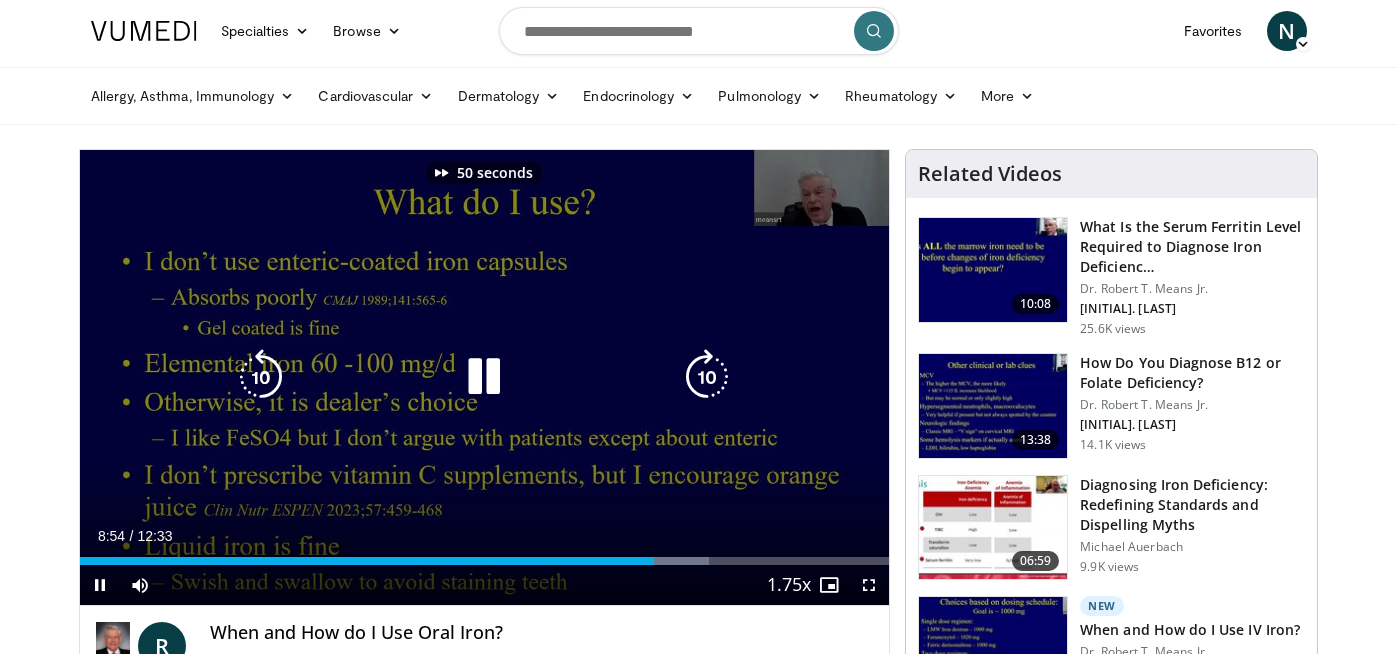 click at bounding box center (707, 377) 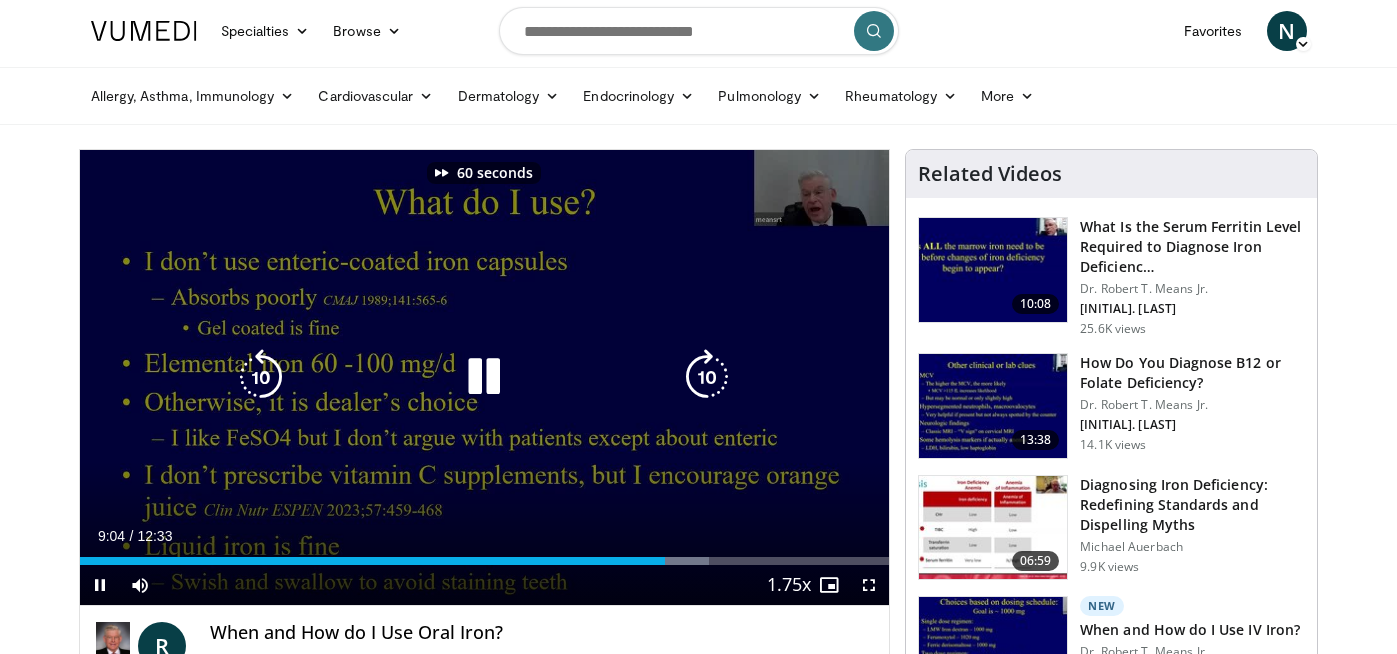 click at bounding box center (707, 377) 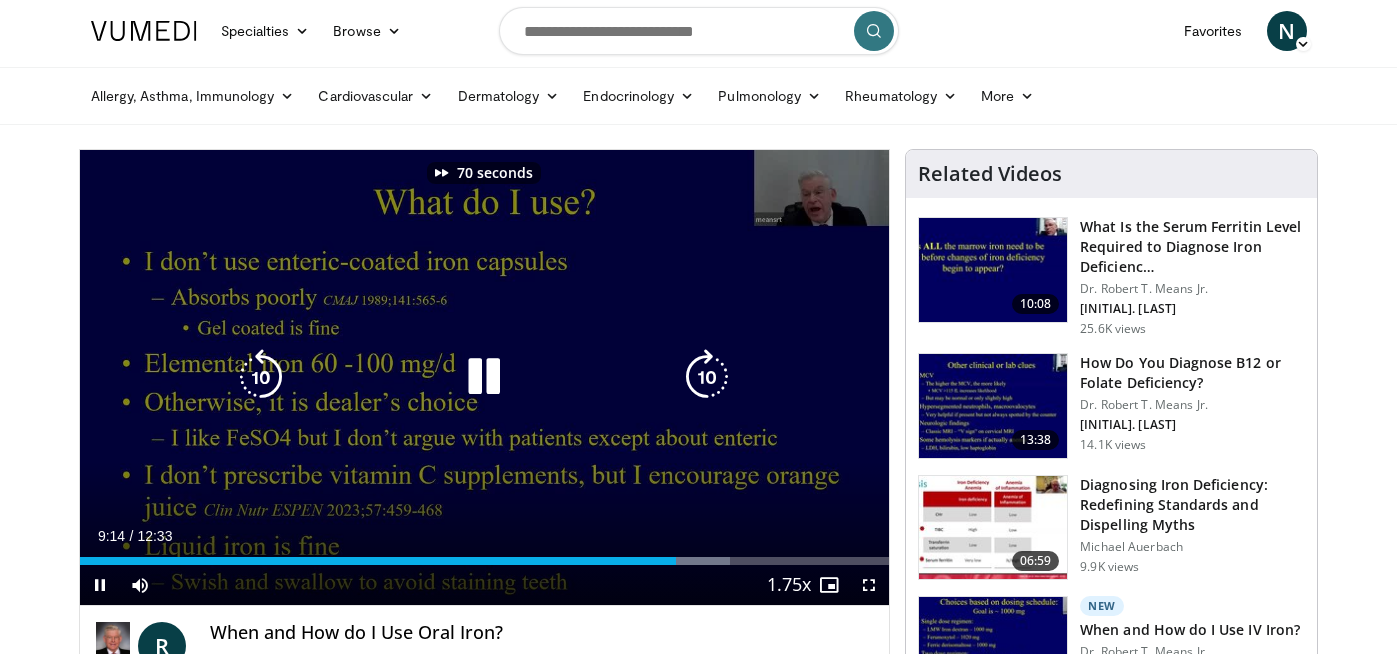 click at bounding box center [707, 377] 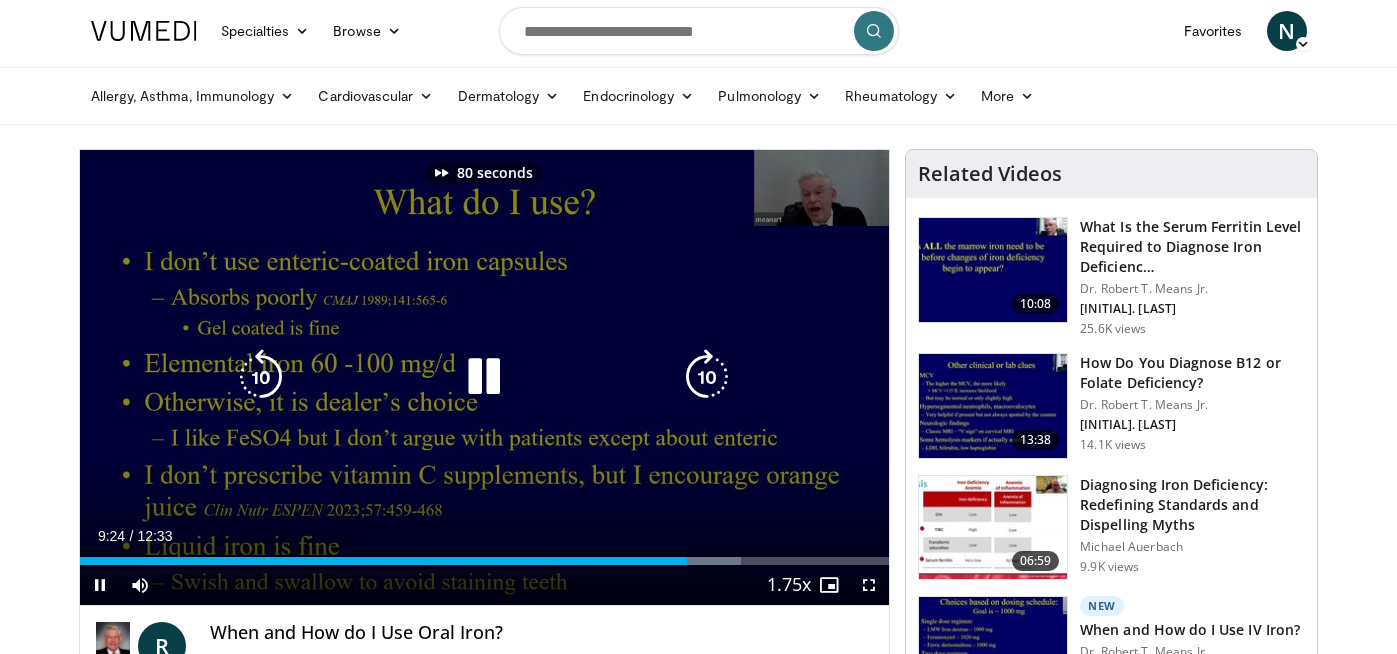 click at bounding box center [707, 377] 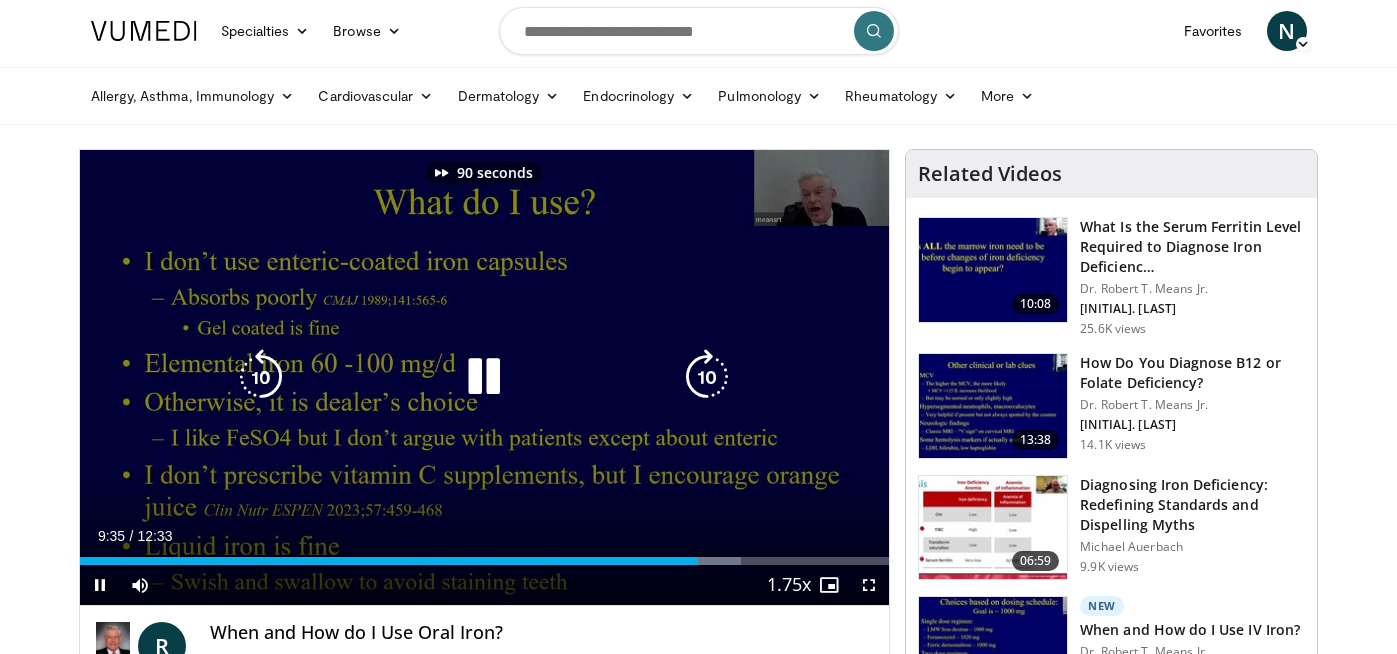 click at bounding box center [707, 377] 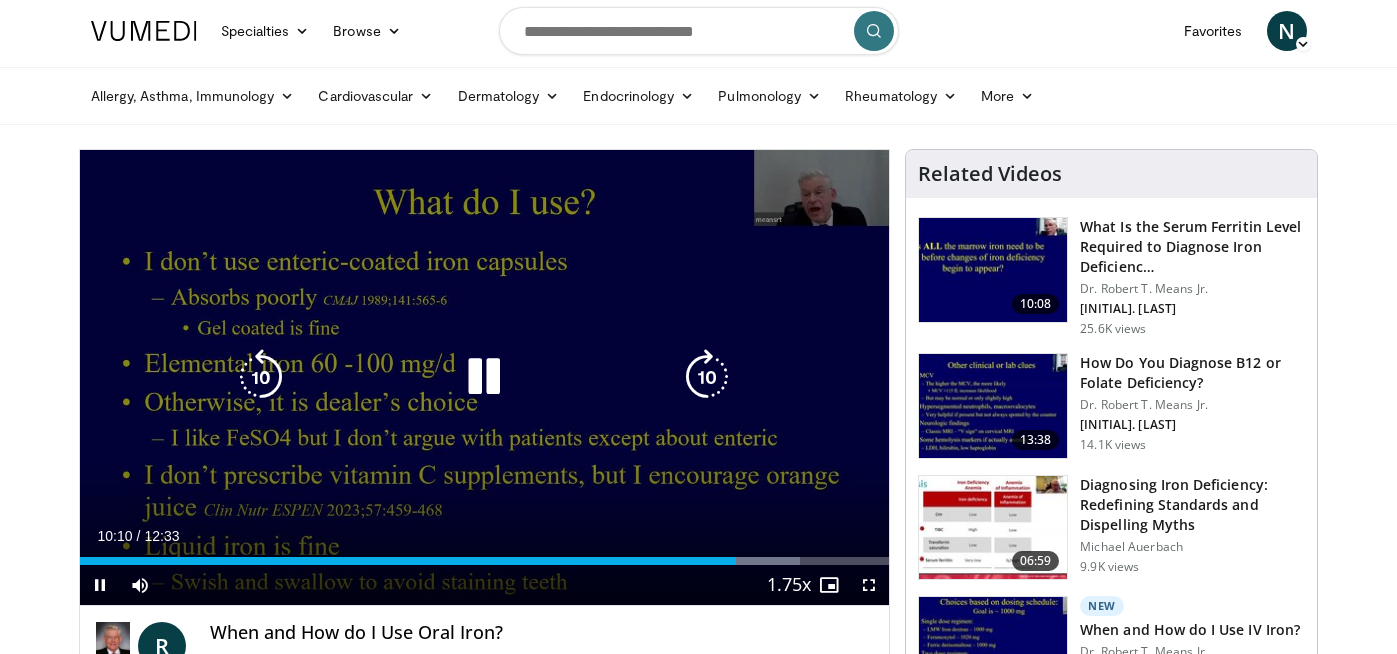 click at bounding box center [707, 377] 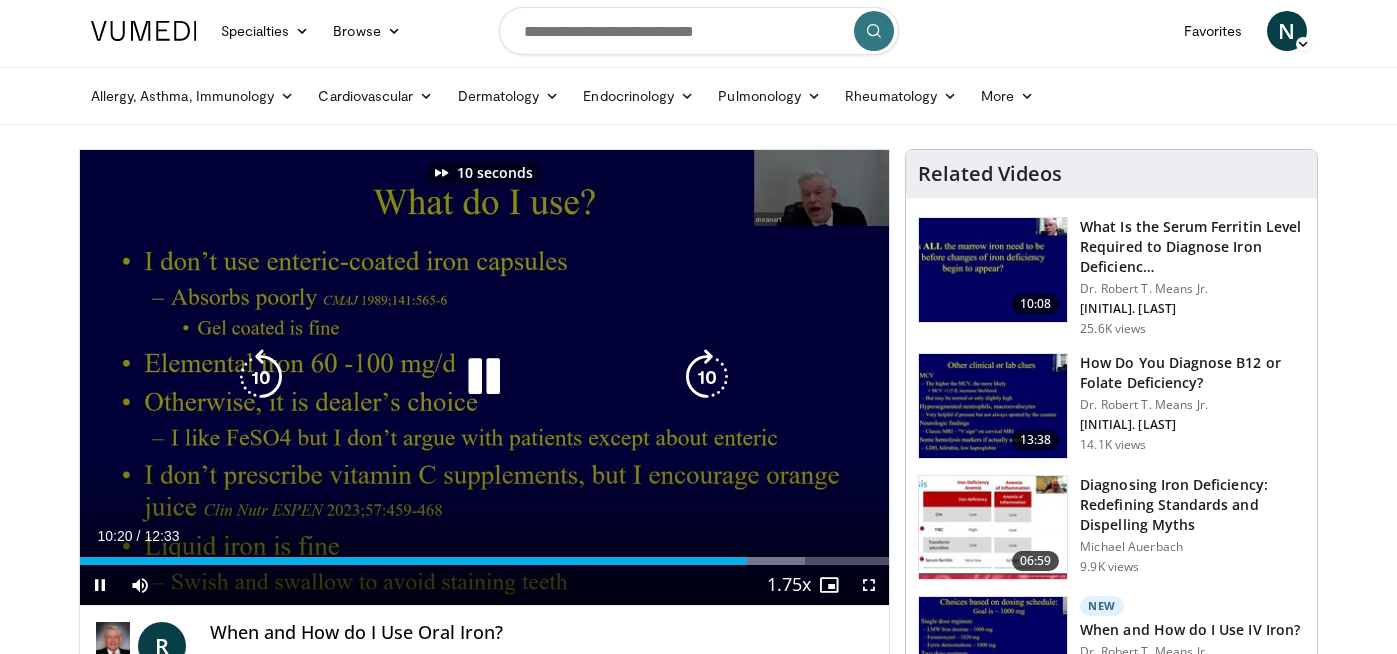 click at bounding box center [707, 377] 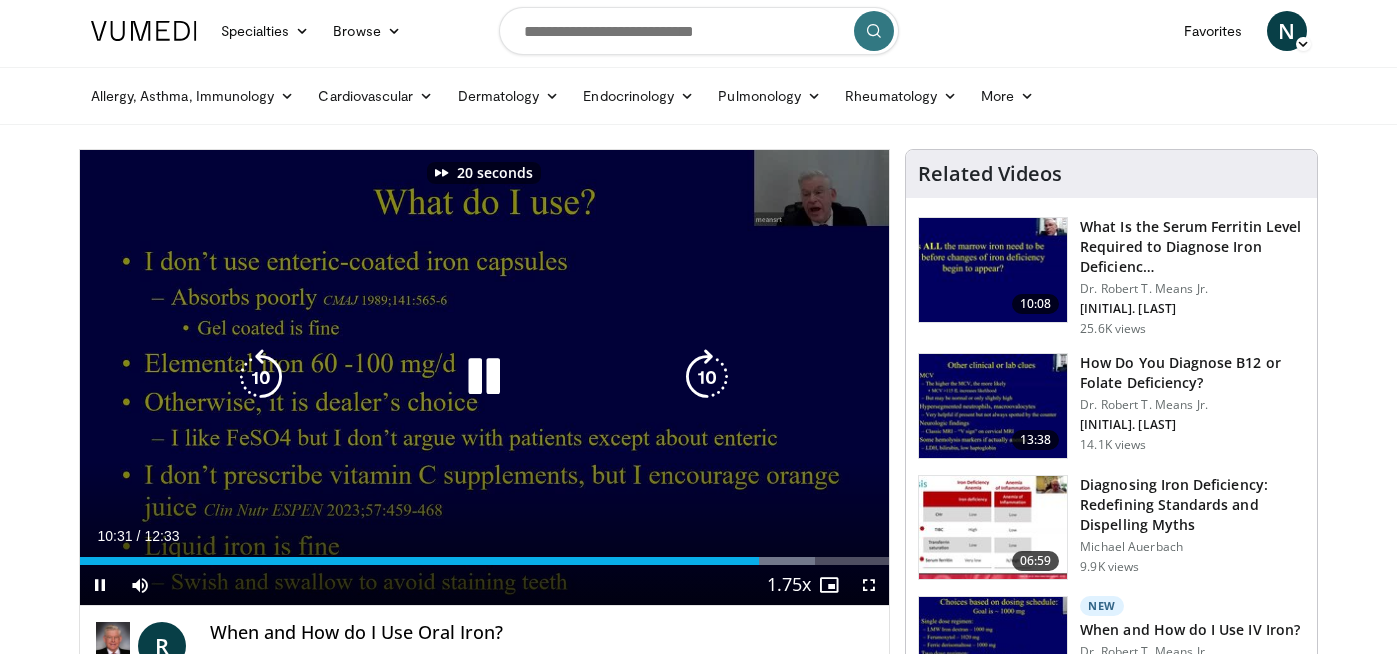 click at bounding box center [707, 377] 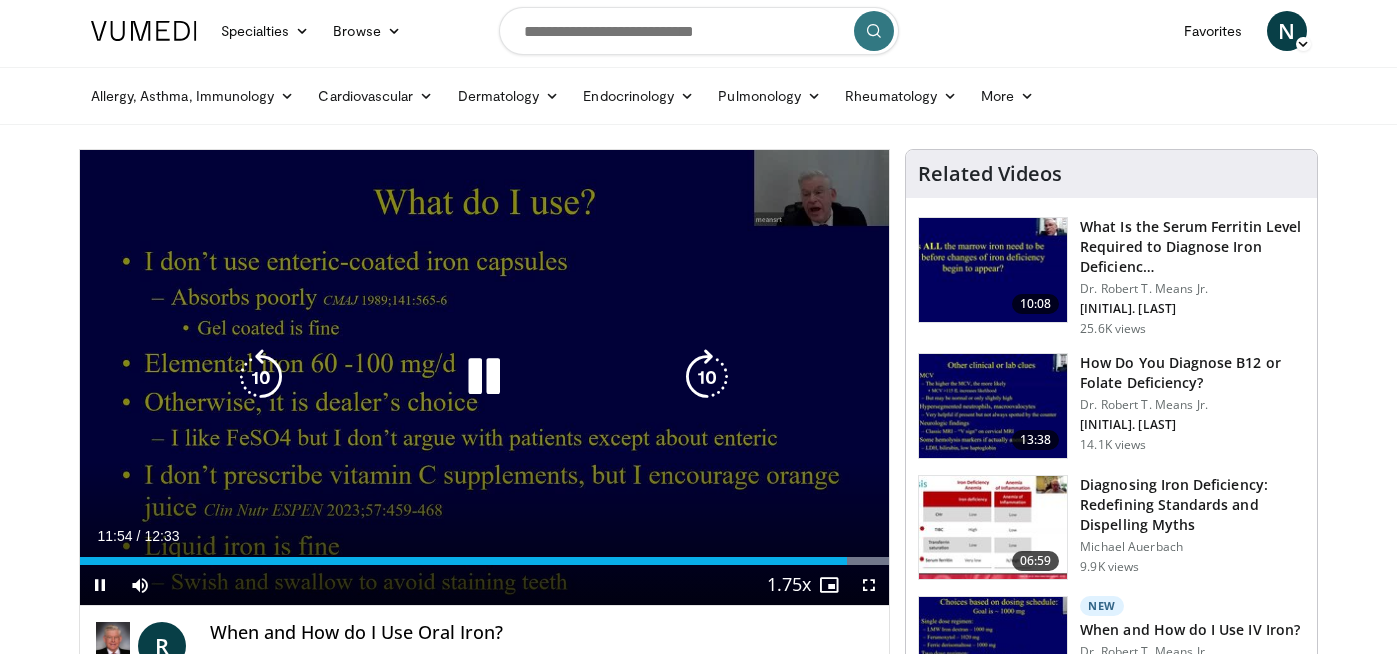 click at bounding box center [707, 377] 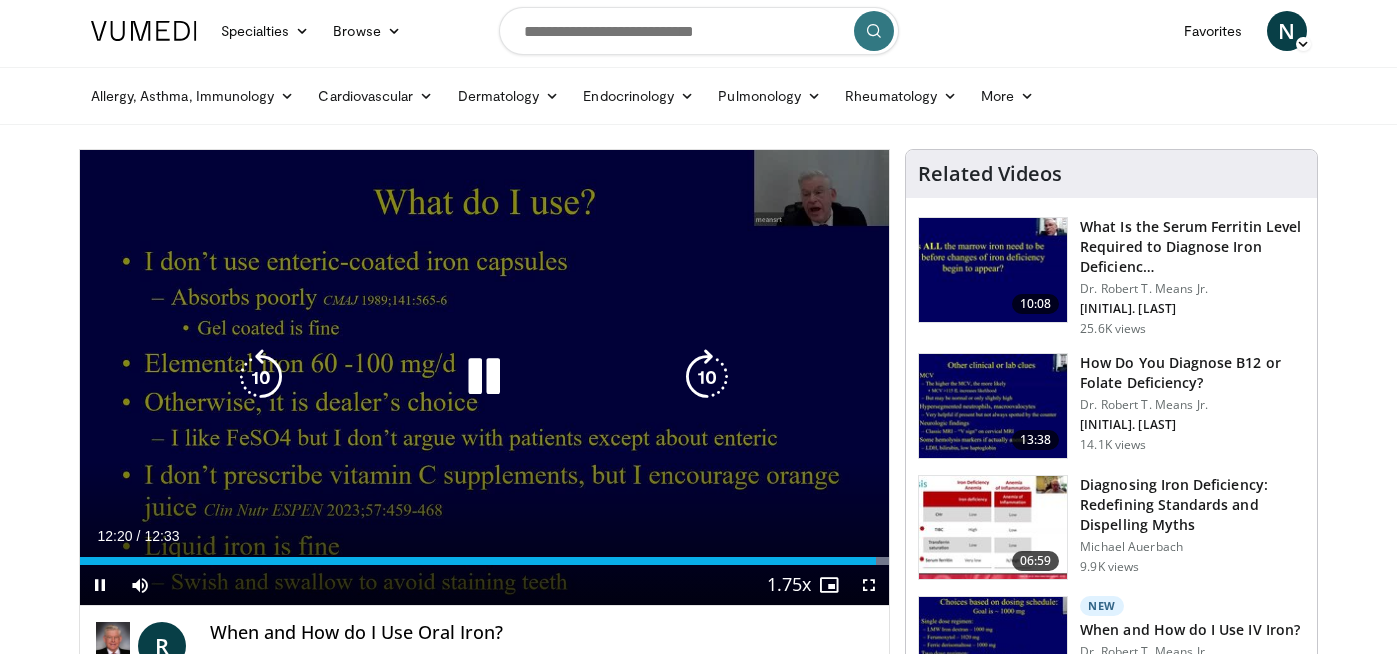 click at bounding box center (707, 377) 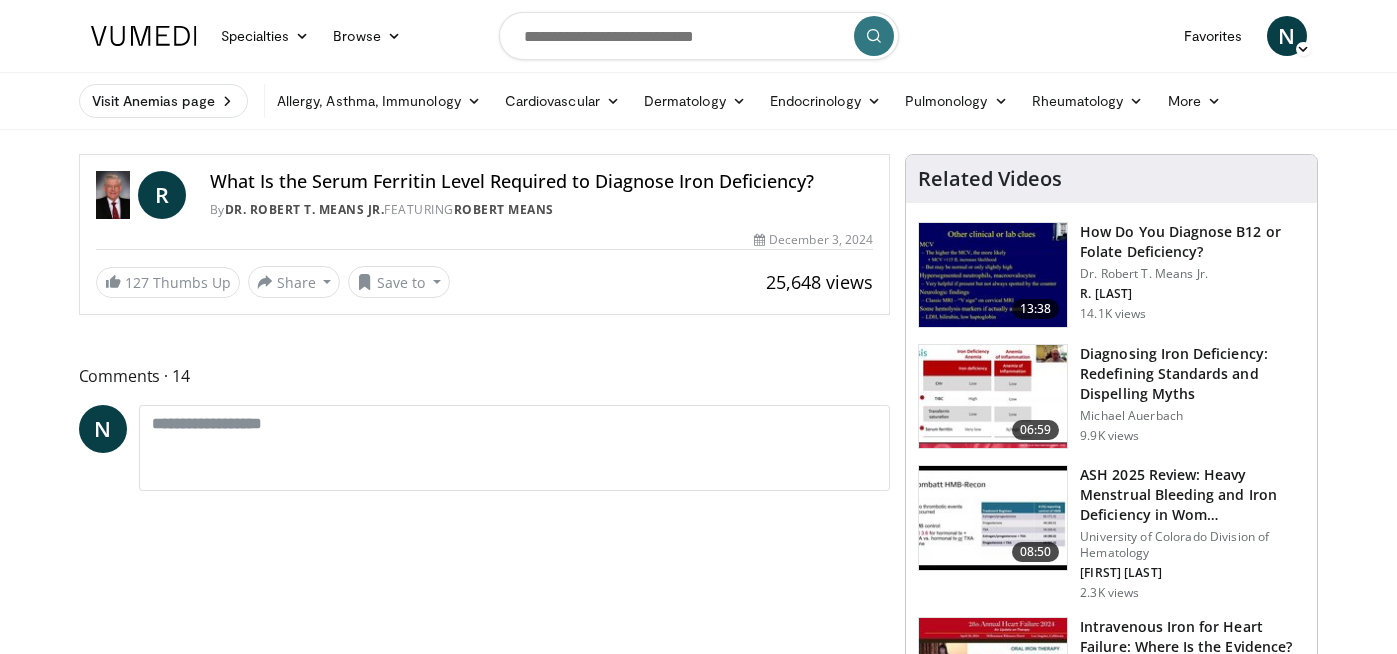scroll, scrollTop: 0, scrollLeft: 0, axis: both 